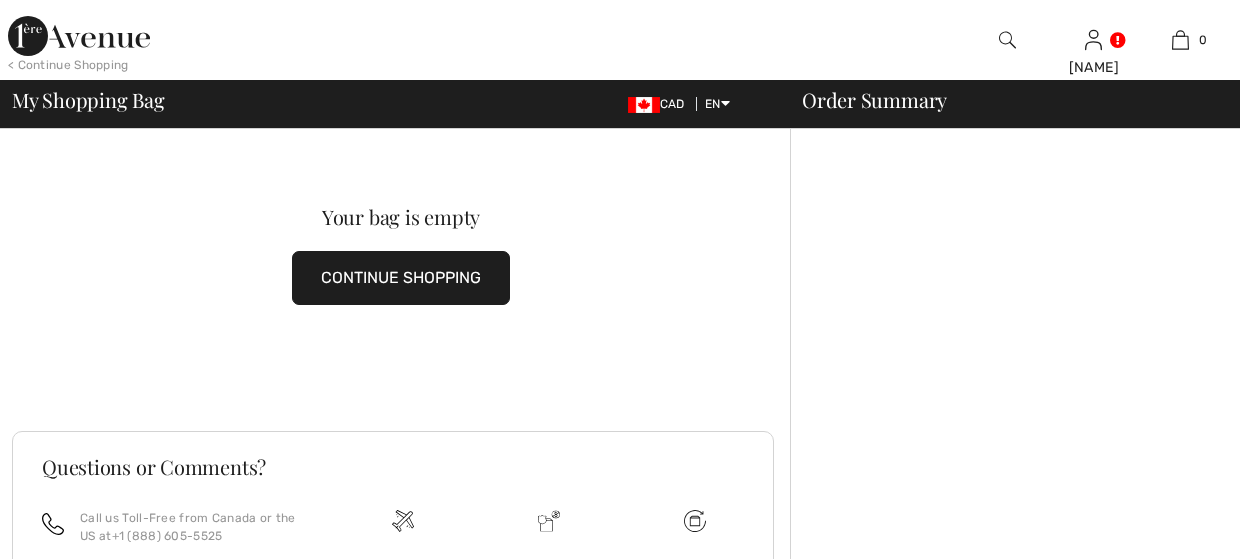 scroll, scrollTop: 0, scrollLeft: 0, axis: both 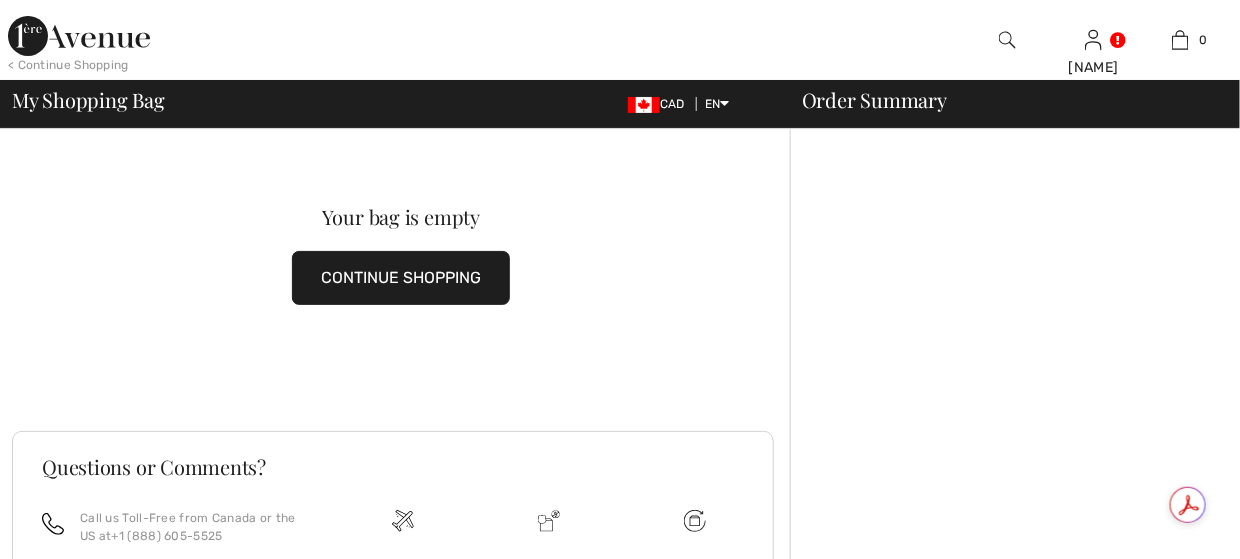 click at bounding box center (79, 36) 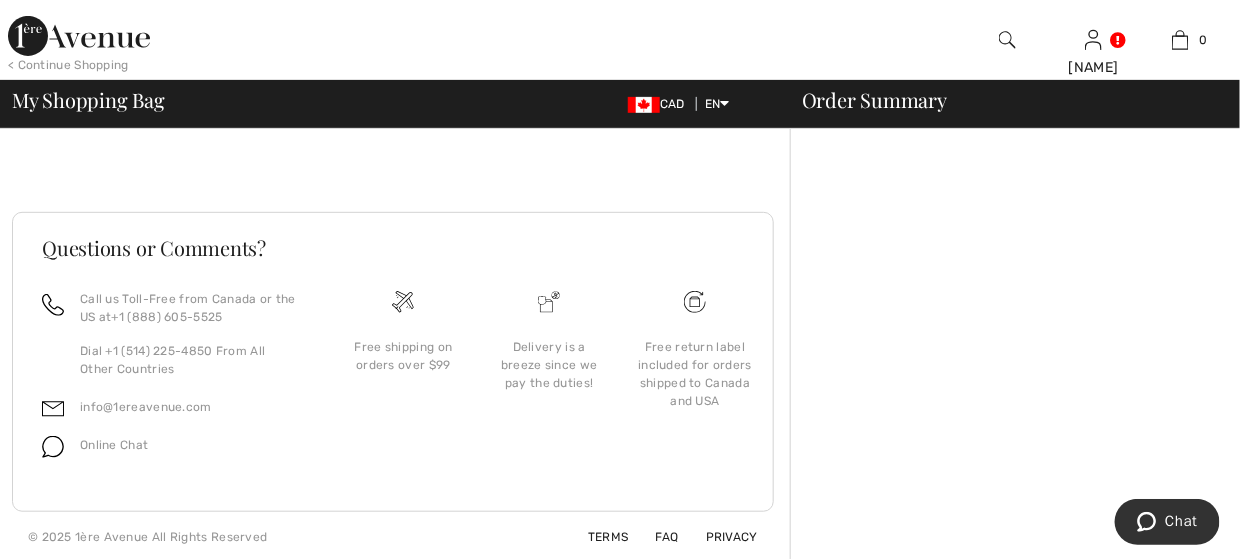 scroll, scrollTop: 0, scrollLeft: 0, axis: both 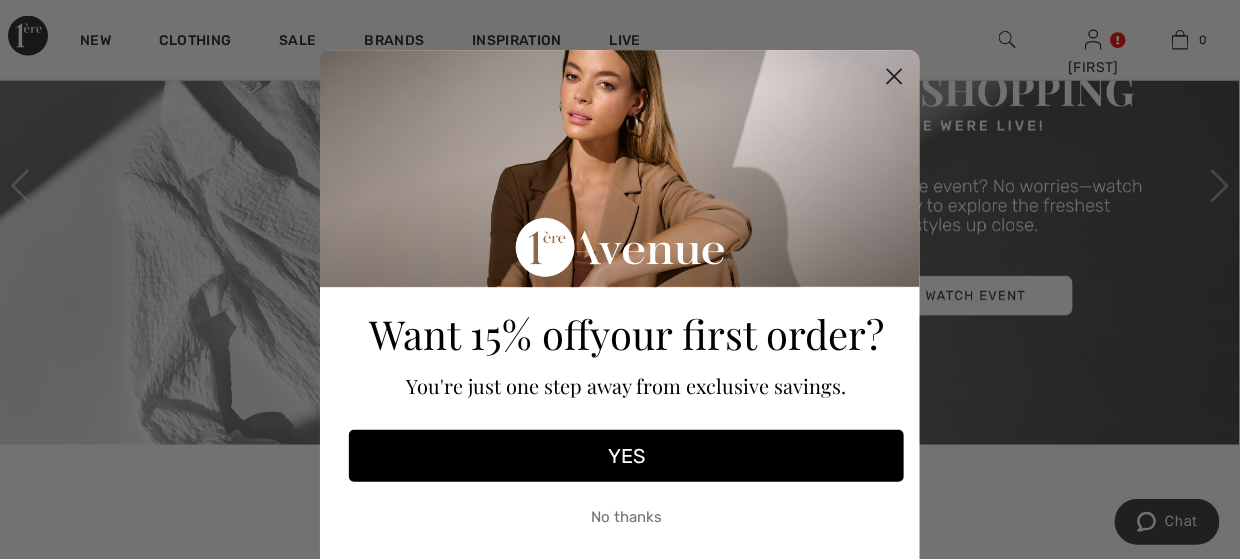 drag, startPoint x: 893, startPoint y: 73, endPoint x: 749, endPoint y: 52, distance: 145.5232 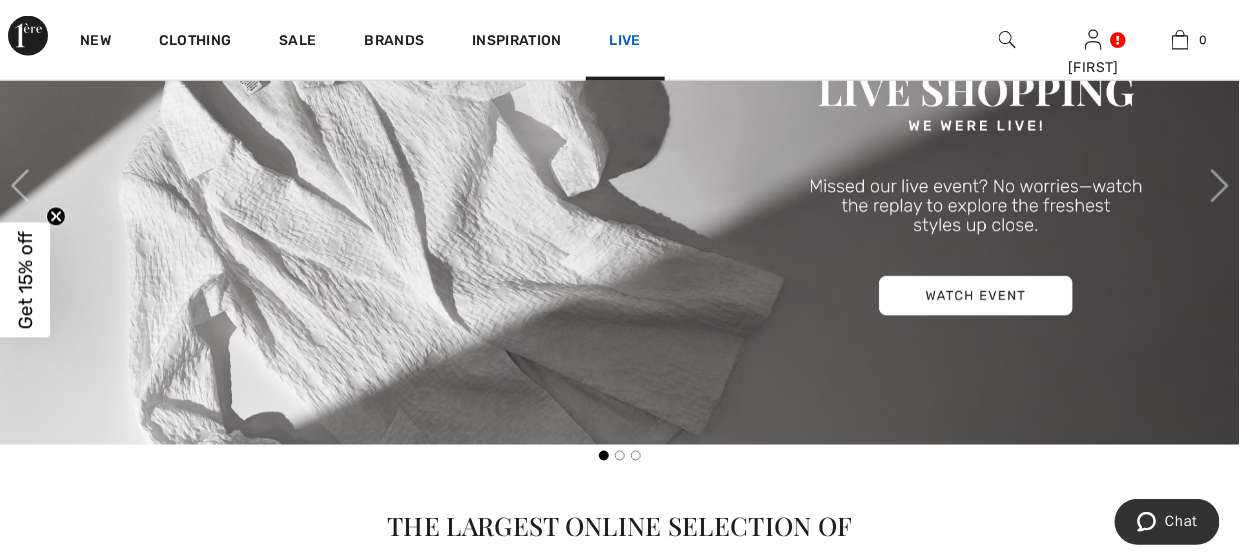 click on "Live" at bounding box center (625, 40) 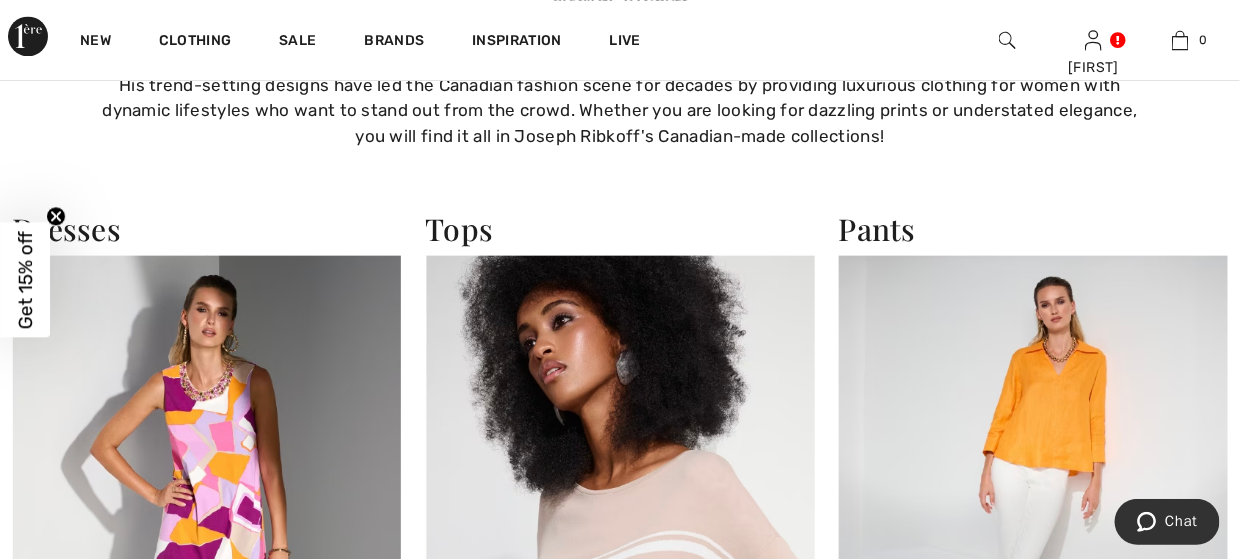 scroll, scrollTop: 1000, scrollLeft: 0, axis: vertical 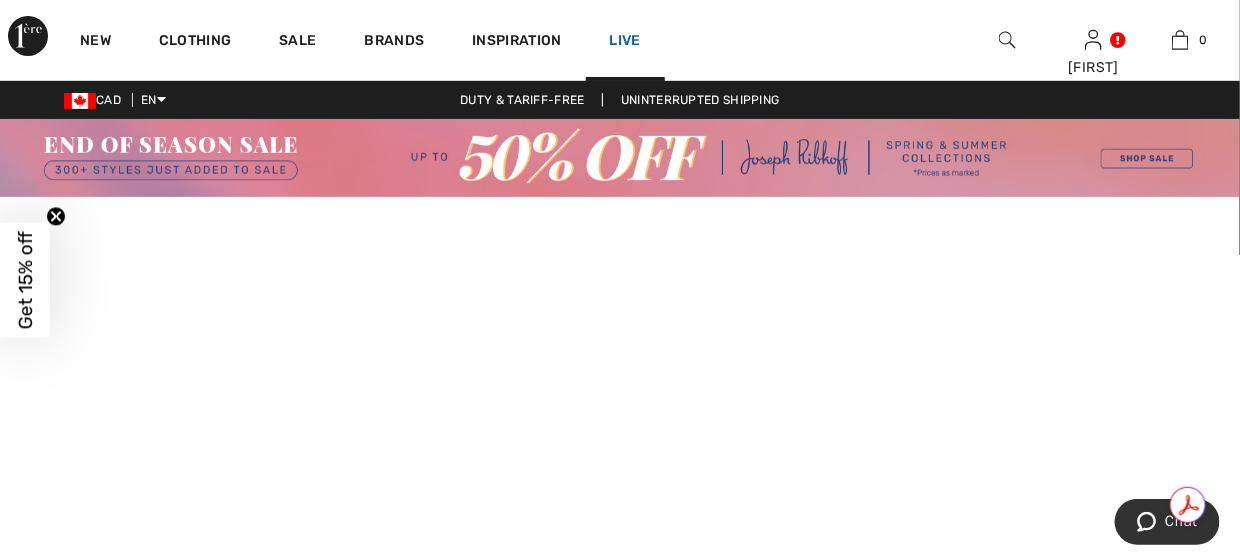 click on "Live" at bounding box center (625, 40) 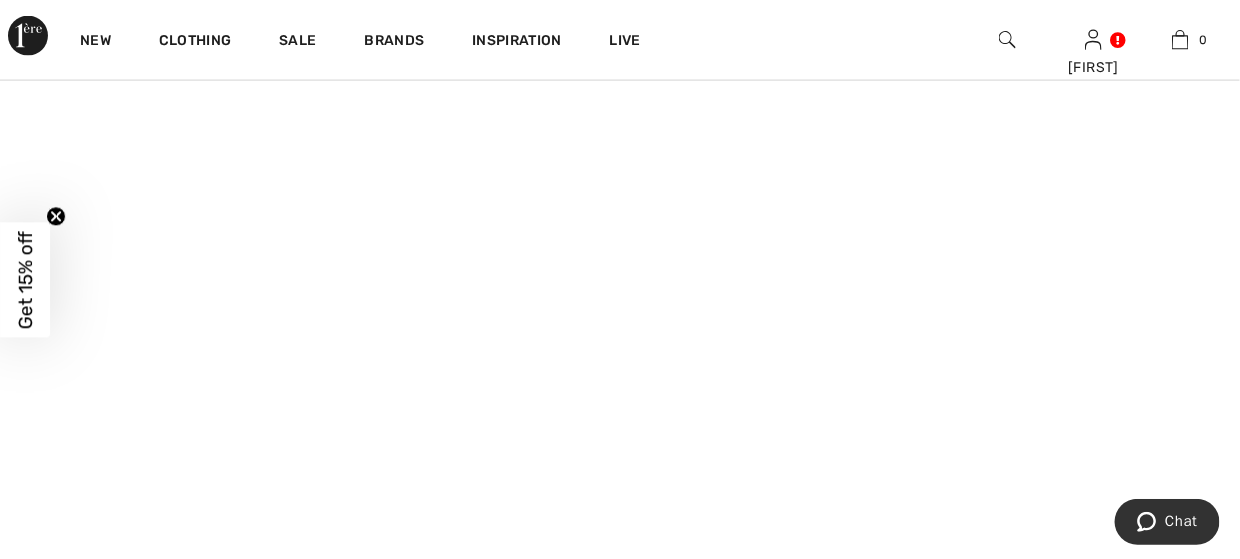 scroll, scrollTop: 1000, scrollLeft: 0, axis: vertical 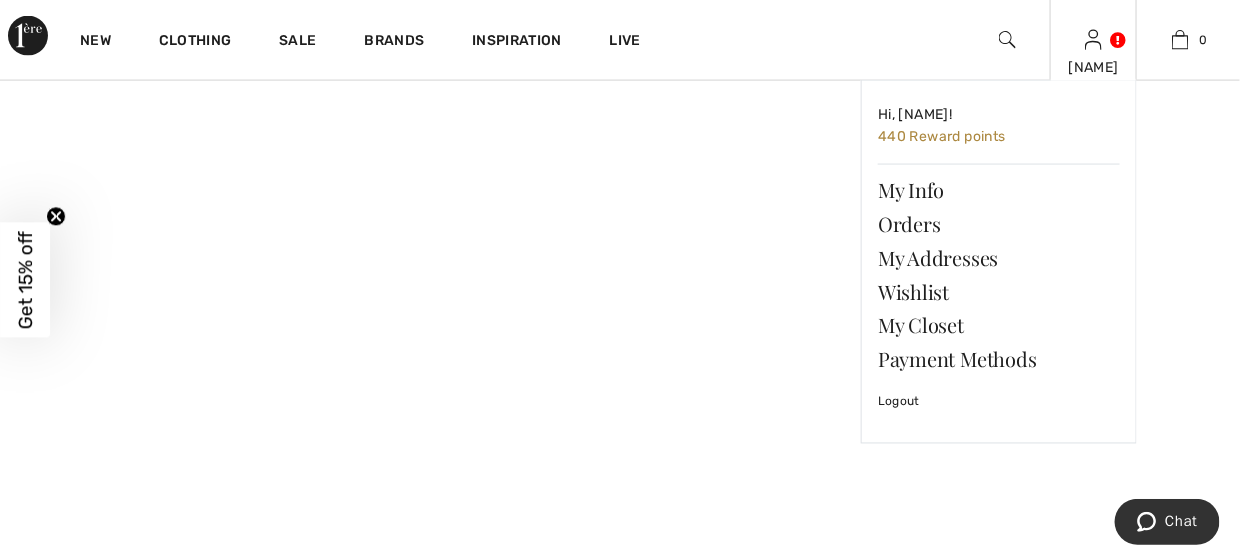 click on "Cheryl
Hi, Cheryl!   440 Reward points
My Info
Orders
My Addresses
Wishlist
My Closet
Payment Methods
Logout" at bounding box center (1093, 40) 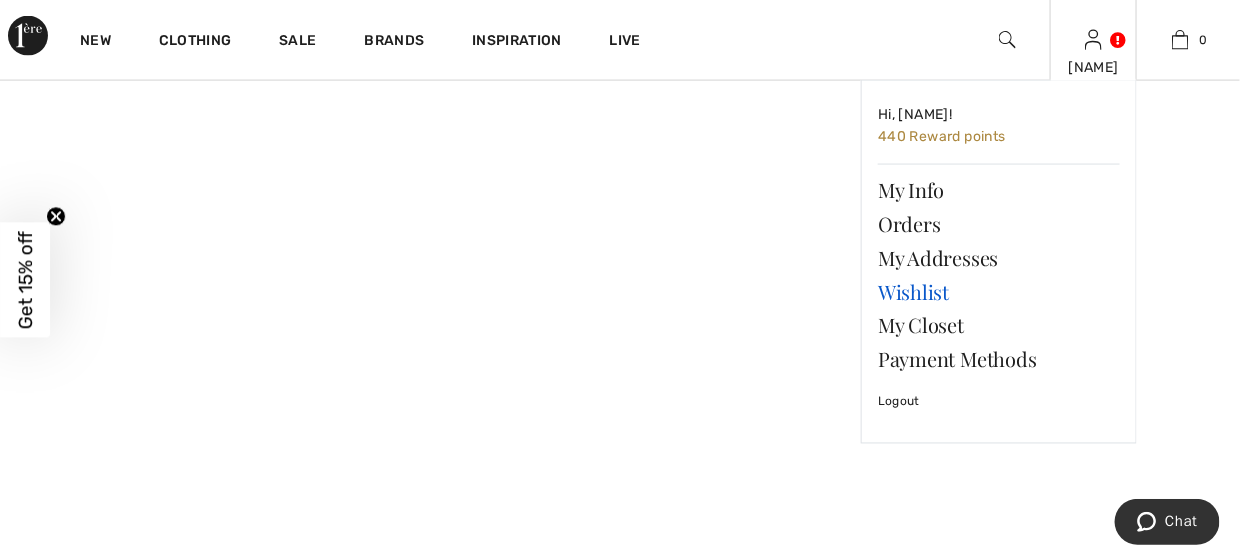 click on "Wishlist" at bounding box center (999, 292) 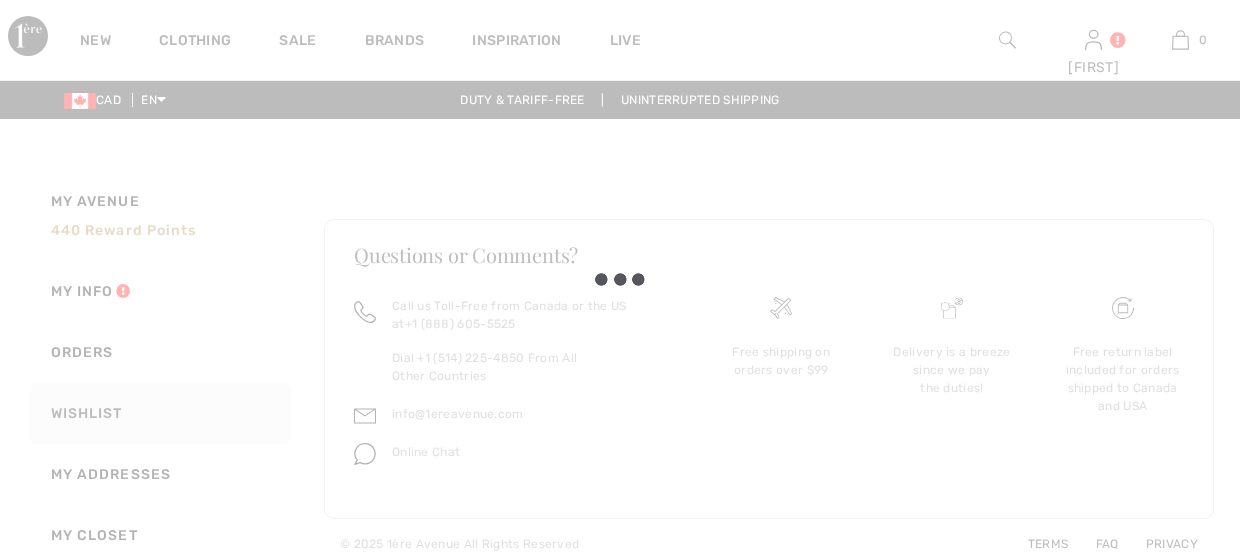 scroll, scrollTop: 0, scrollLeft: 0, axis: both 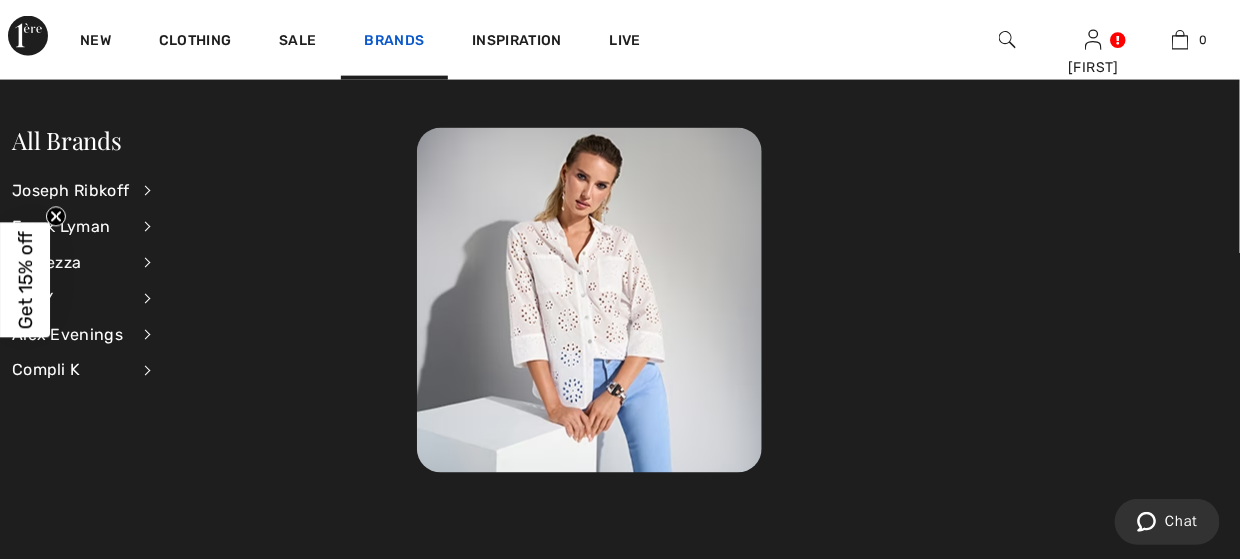 click on "Brands" at bounding box center (395, 42) 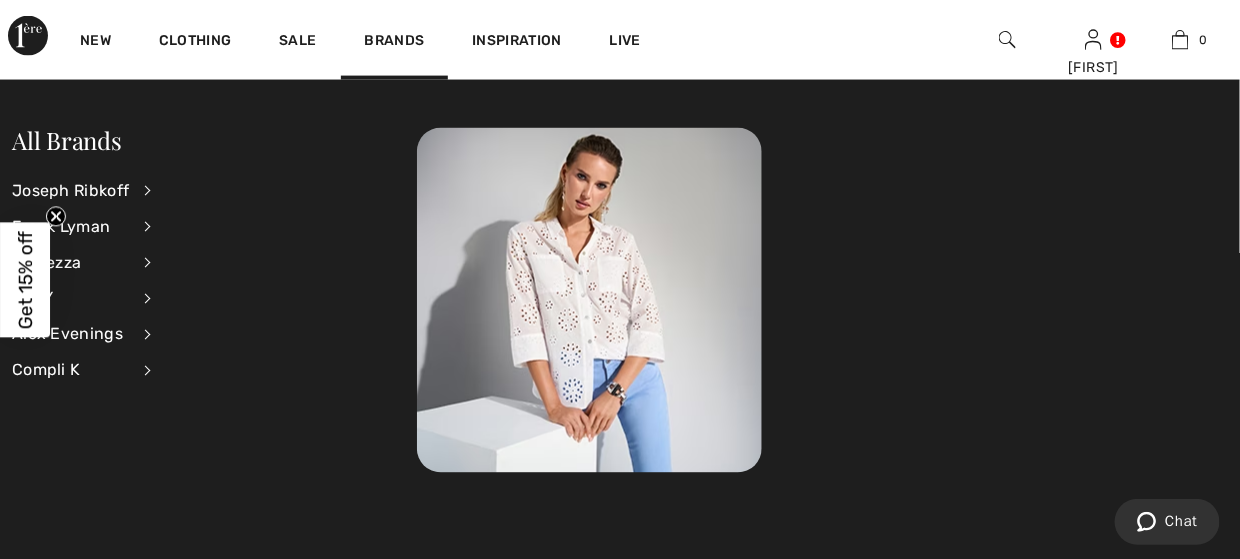 scroll, scrollTop: 3400, scrollLeft: 0, axis: vertical 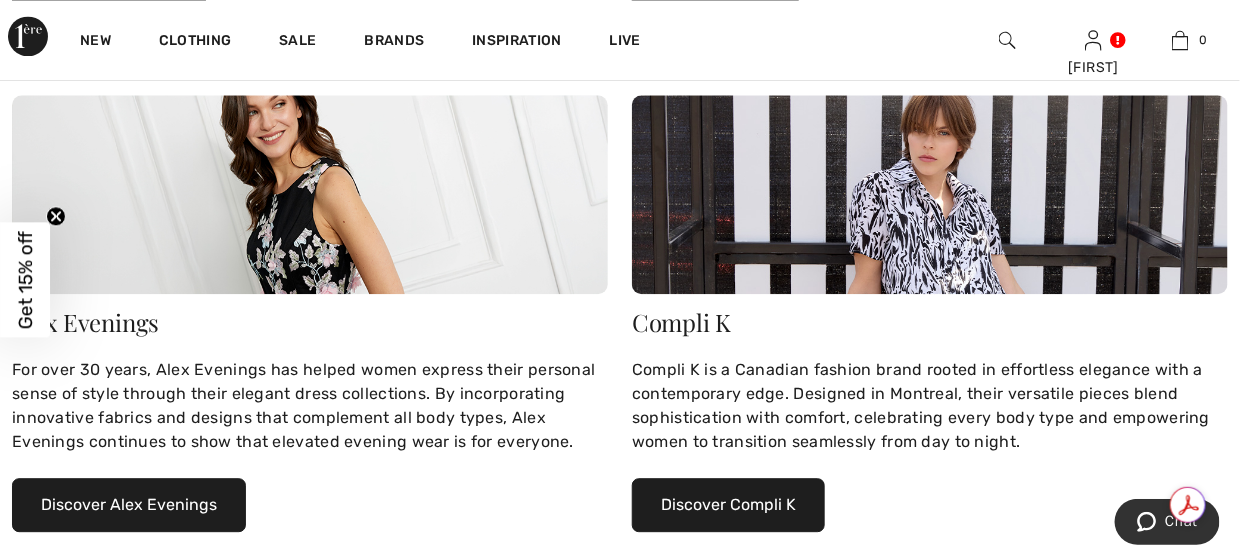 click on "Discover Compli K" at bounding box center (728, 505) 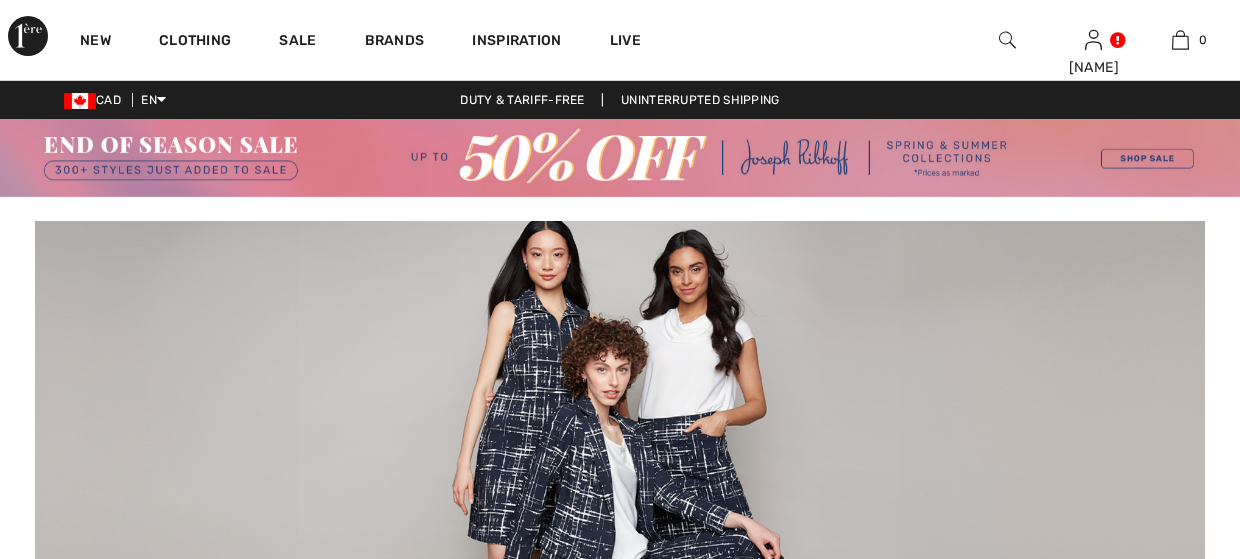 scroll, scrollTop: 0, scrollLeft: 0, axis: both 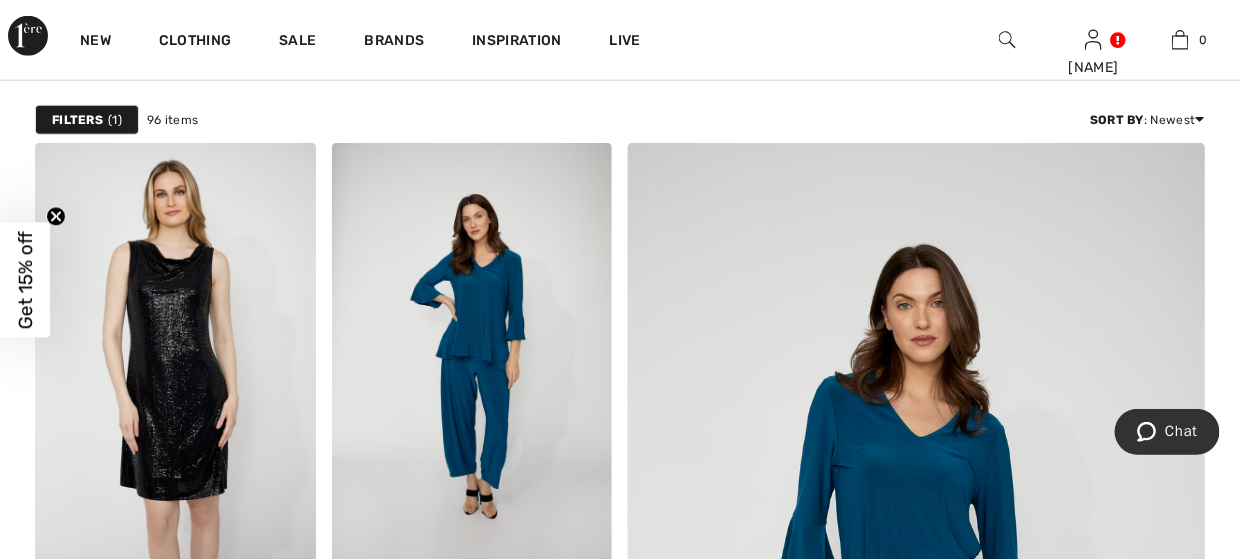 click at bounding box center [472, 353] 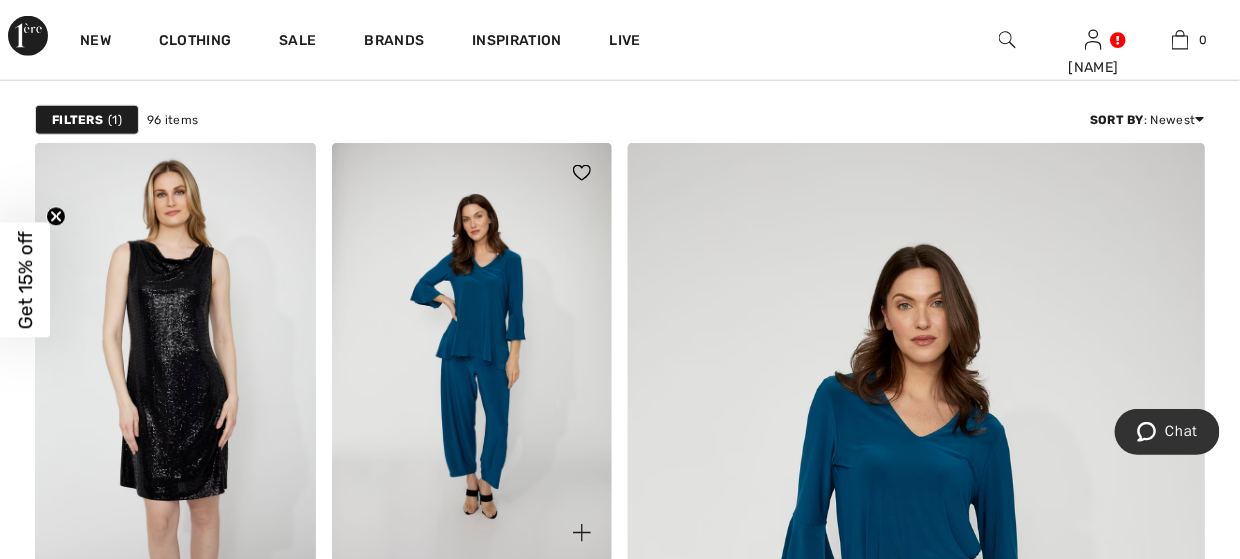 click at bounding box center (472, 353) 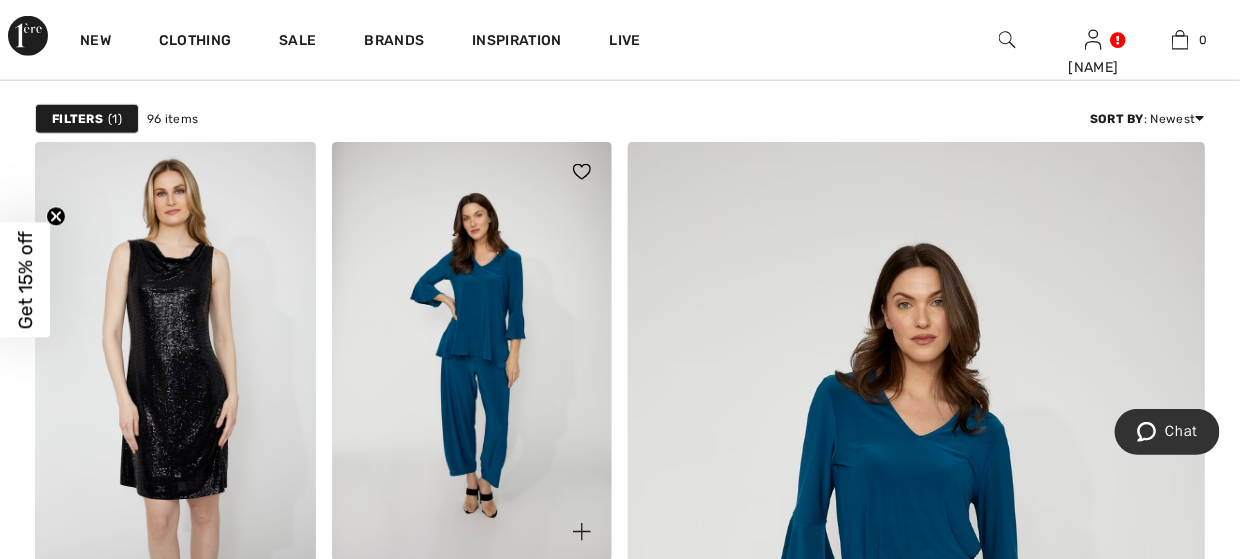 scroll, scrollTop: 600, scrollLeft: 0, axis: vertical 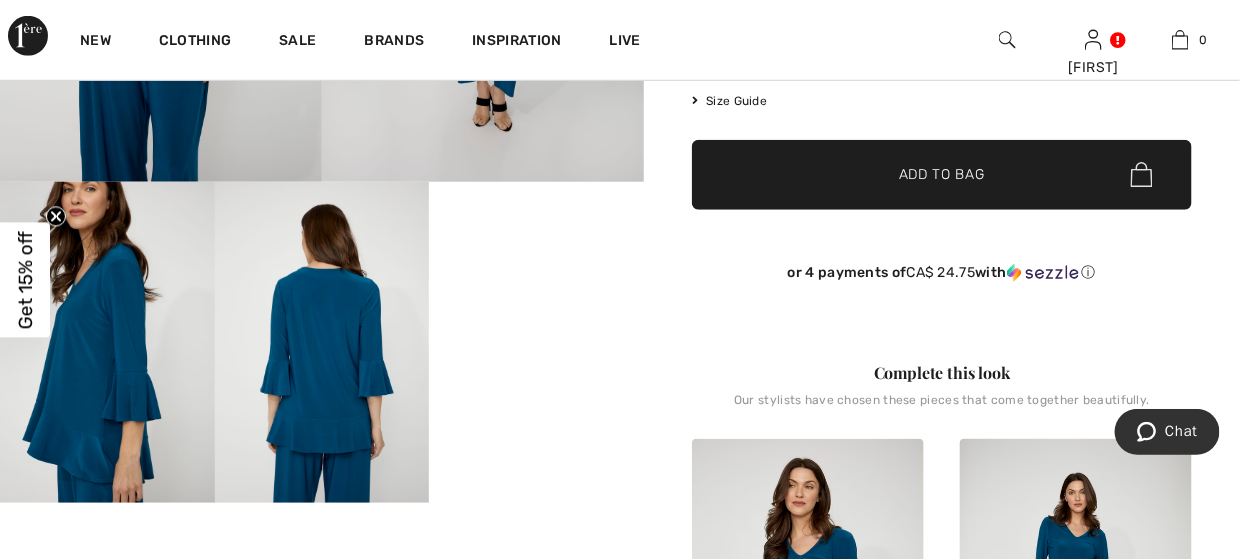 click on "Your browser does not support the video tag." at bounding box center (536, 235) 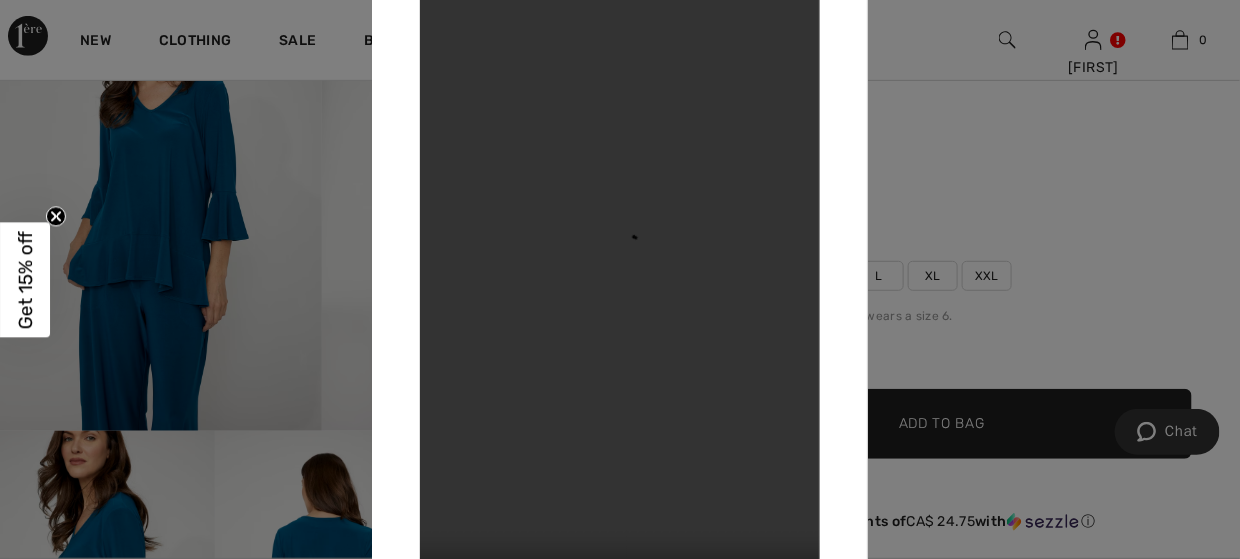 scroll, scrollTop: 0, scrollLeft: 0, axis: both 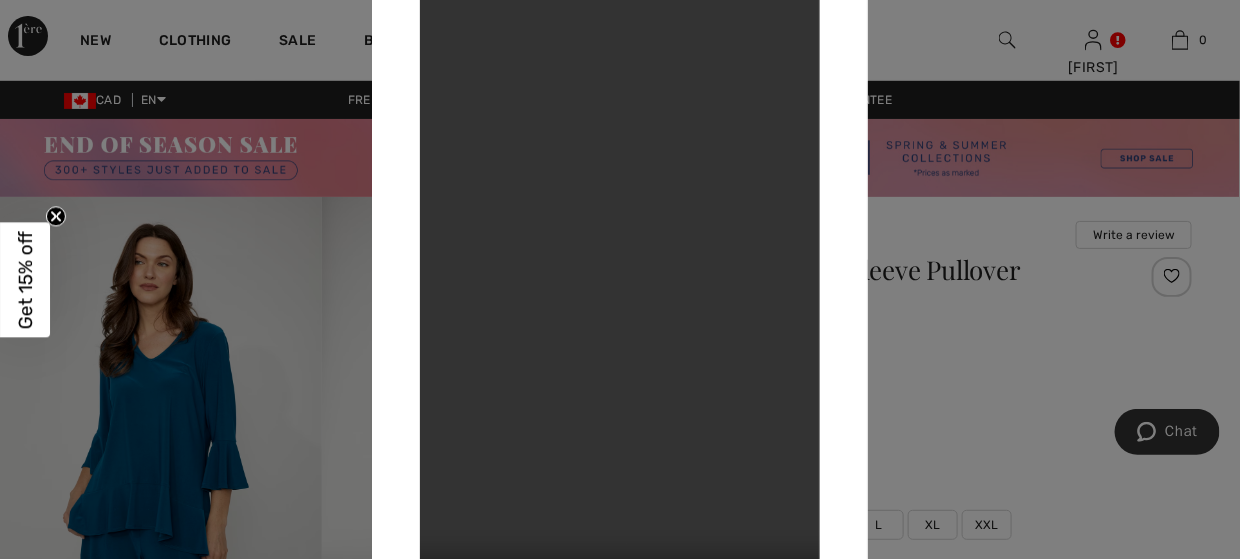 click at bounding box center (620, 279) 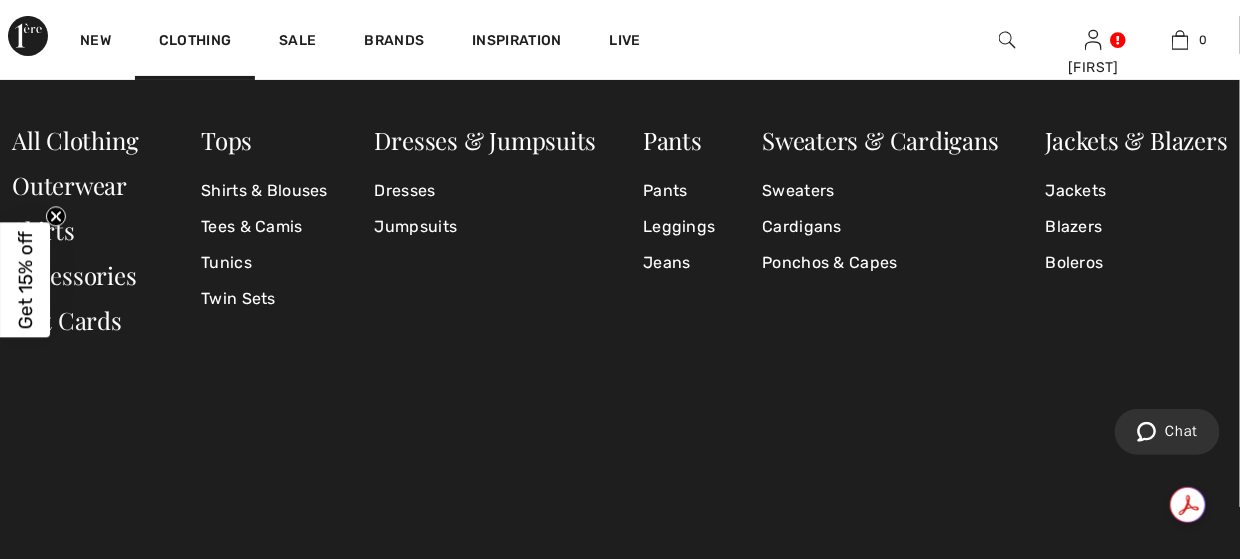 scroll, scrollTop: 0, scrollLeft: 0, axis: both 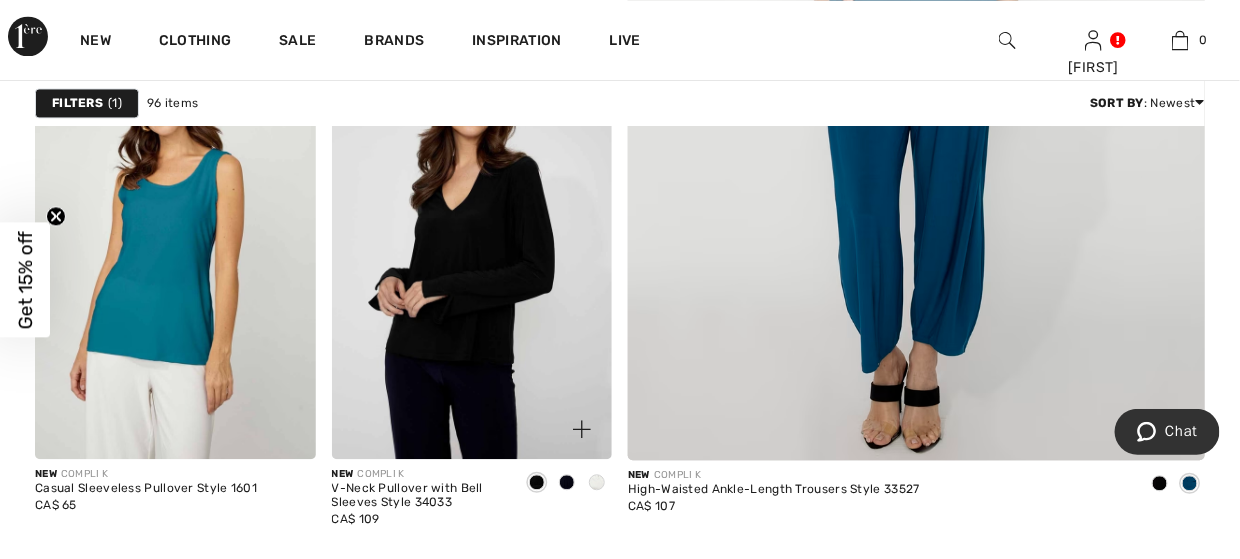 click at bounding box center (472, 248) 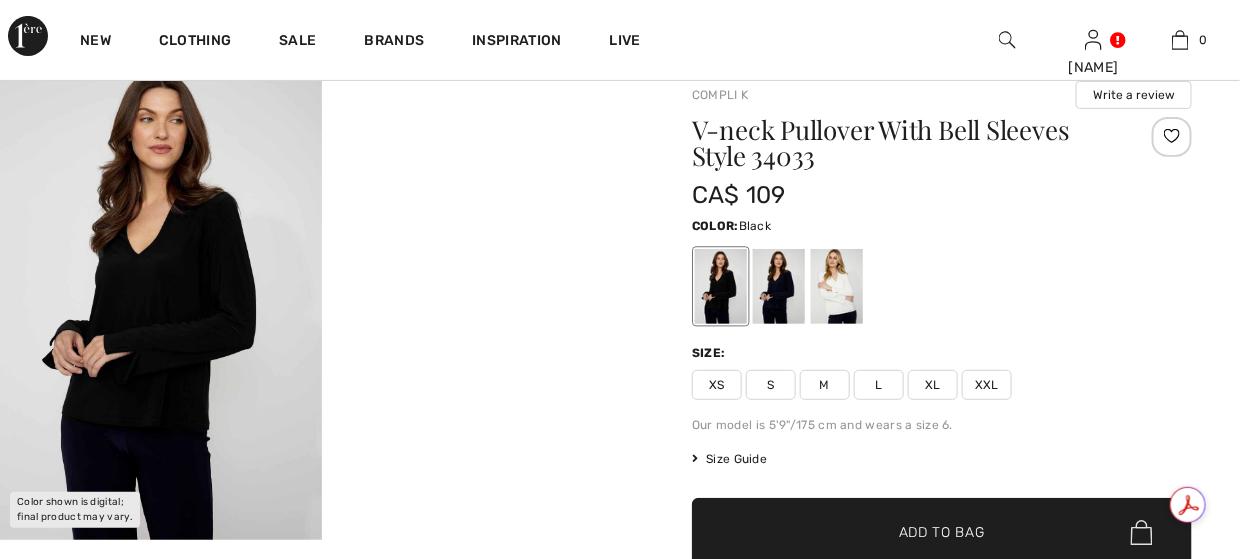 scroll, scrollTop: 0, scrollLeft: 0, axis: both 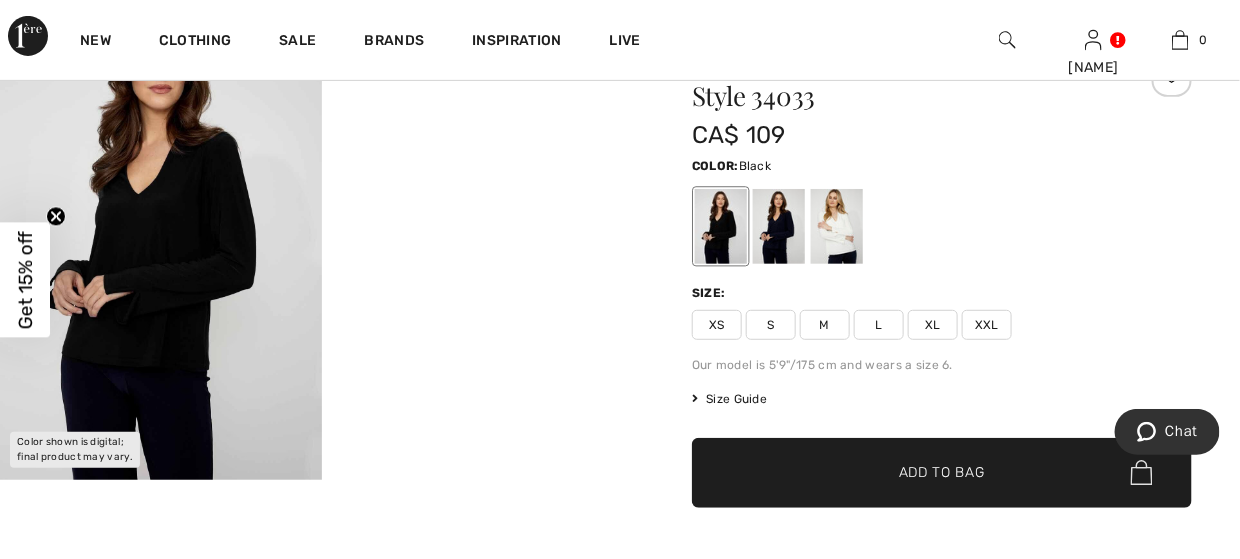 click at bounding box center [721, 226] 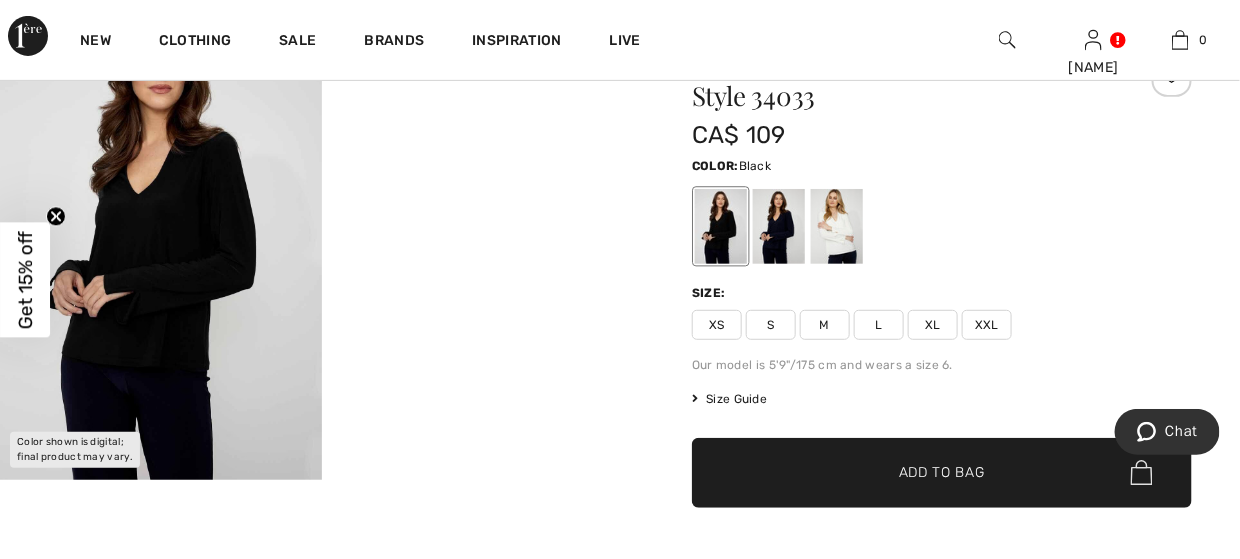 click on "M" at bounding box center [825, 325] 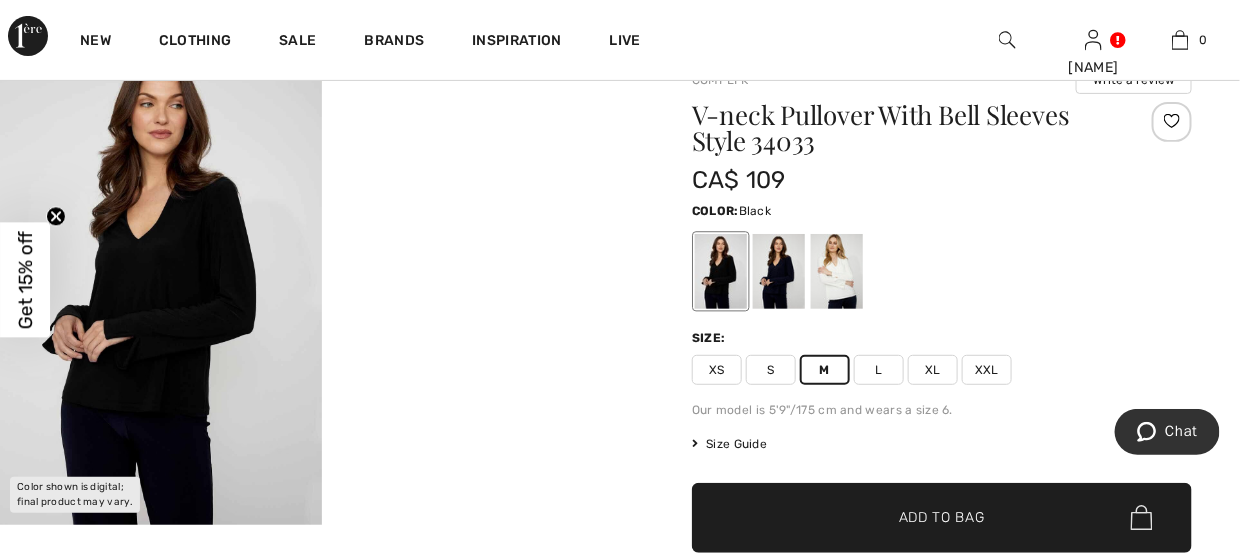 scroll, scrollTop: 300, scrollLeft: 0, axis: vertical 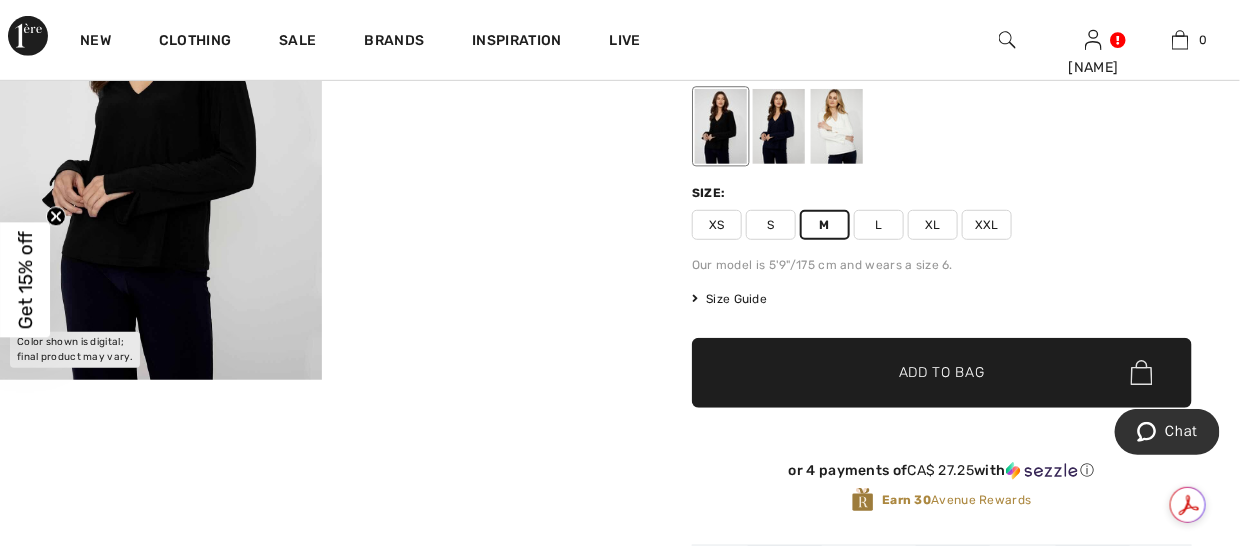 click on "✔ Added to Bag" at bounding box center (912, 372) 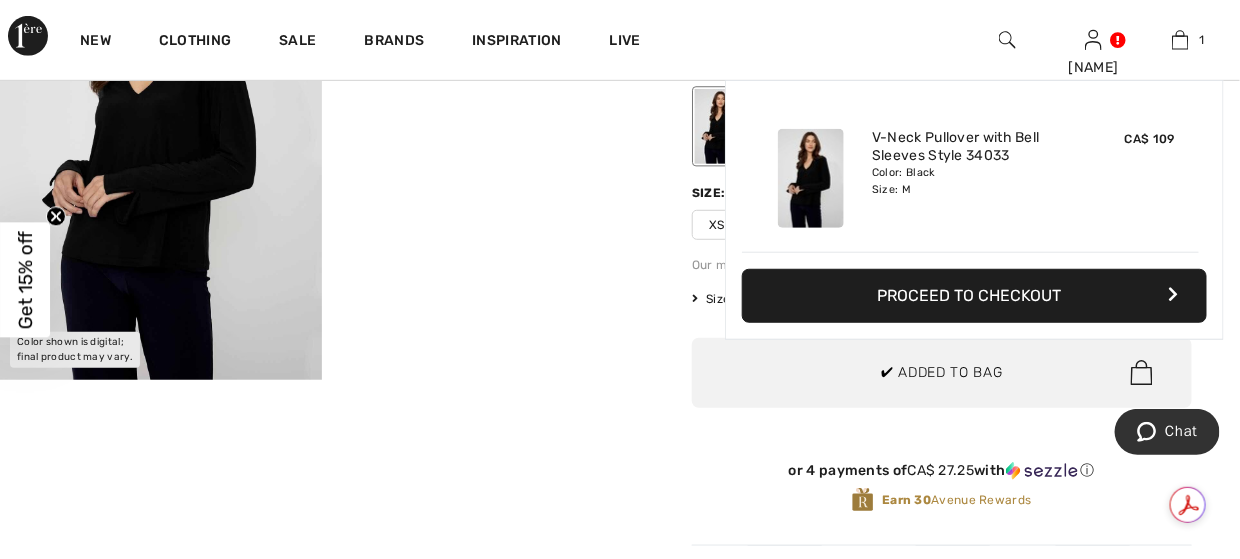 scroll, scrollTop: 0, scrollLeft: 0, axis: both 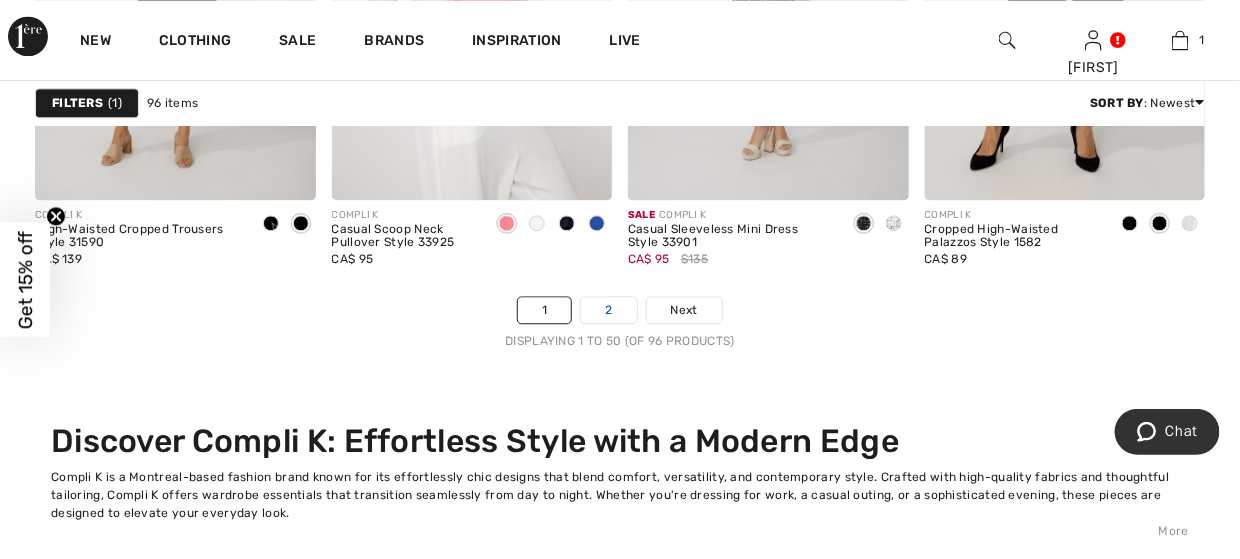 click on "2" at bounding box center [608, 310] 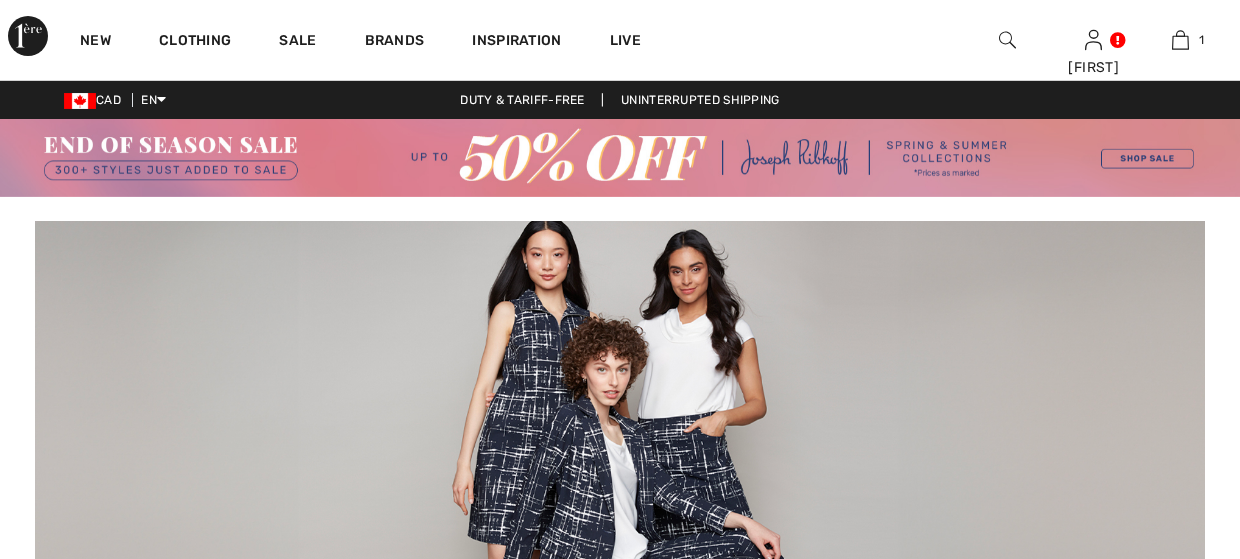 scroll, scrollTop: 300, scrollLeft: 0, axis: vertical 